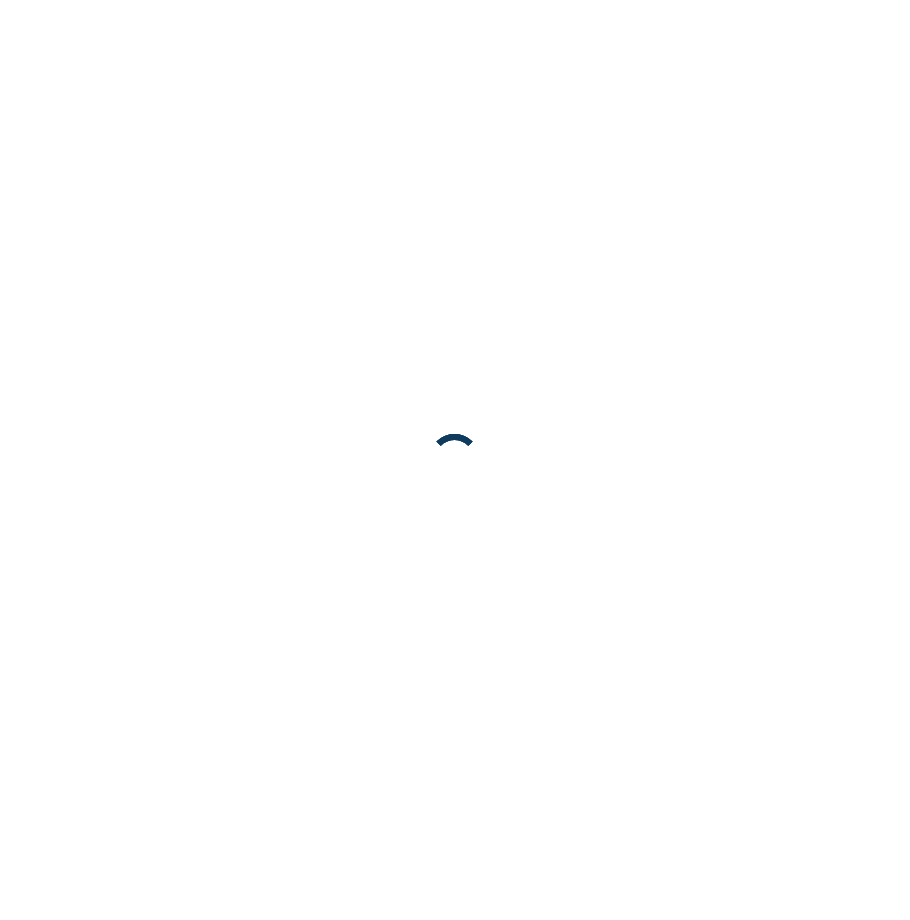 scroll, scrollTop: 0, scrollLeft: 0, axis: both 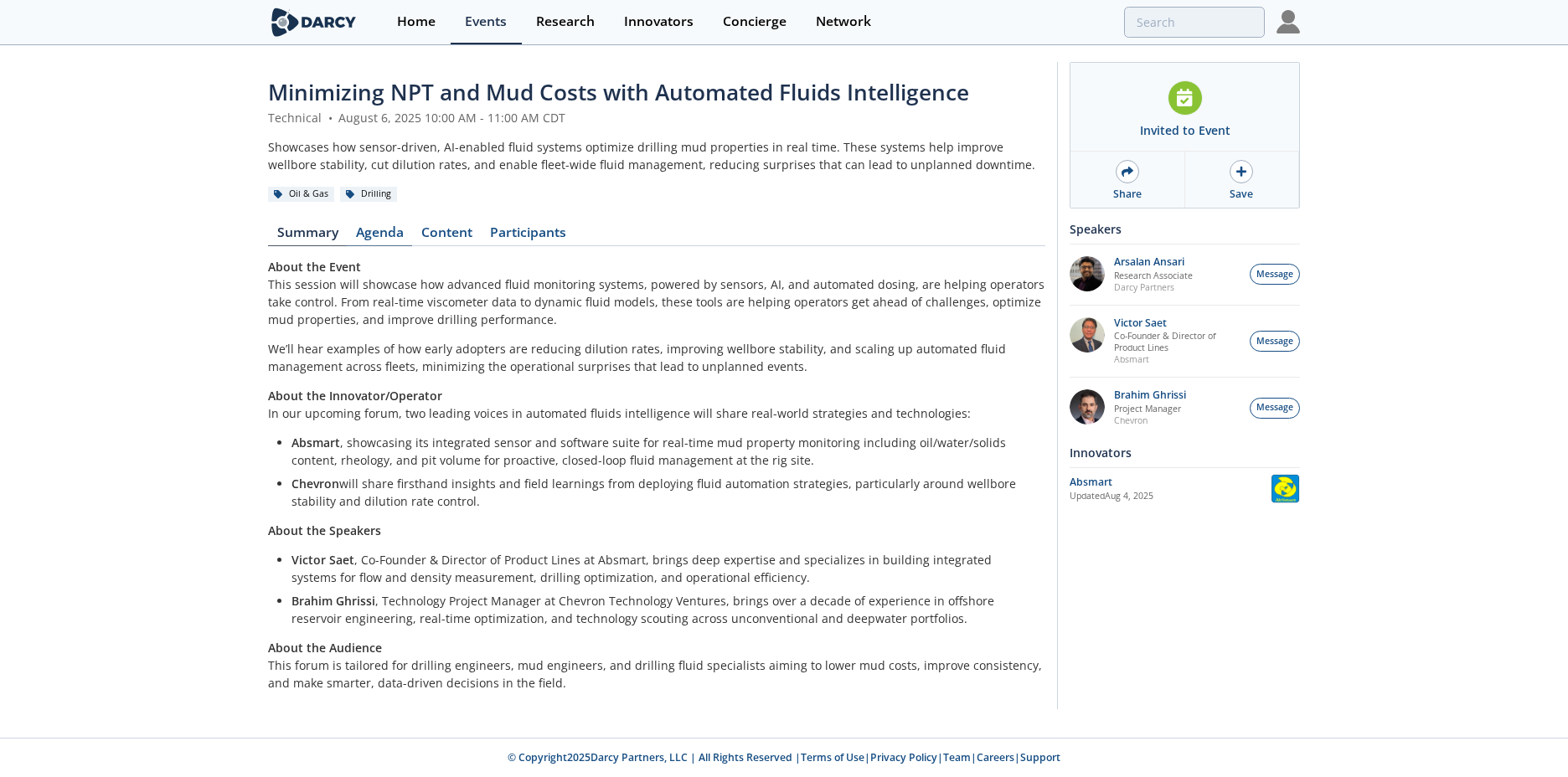 click on "Agenda" at bounding box center [379, 236] 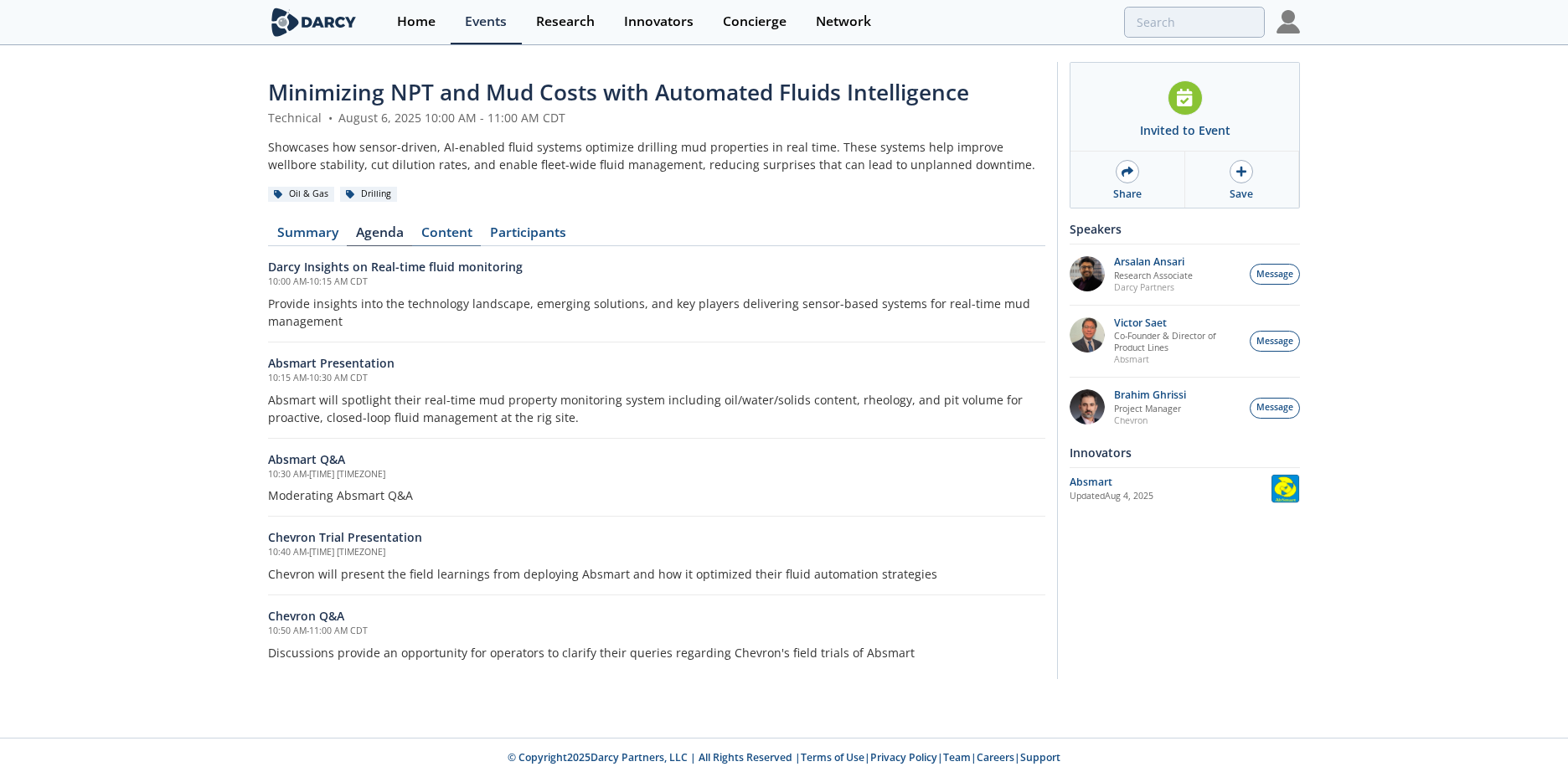 click on "Content" at bounding box center (446, 236) 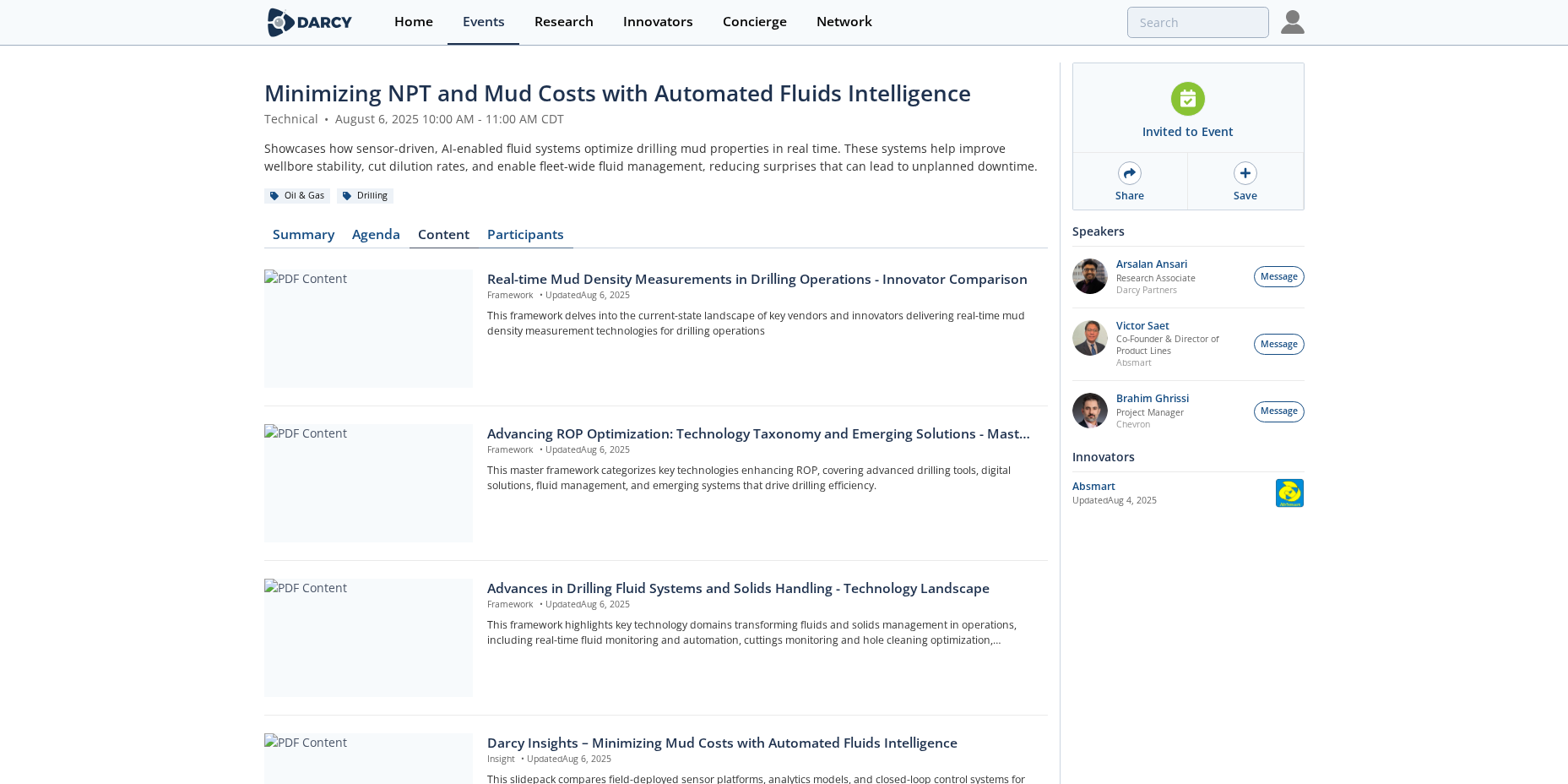 click on "Participants" at bounding box center [526, 238] 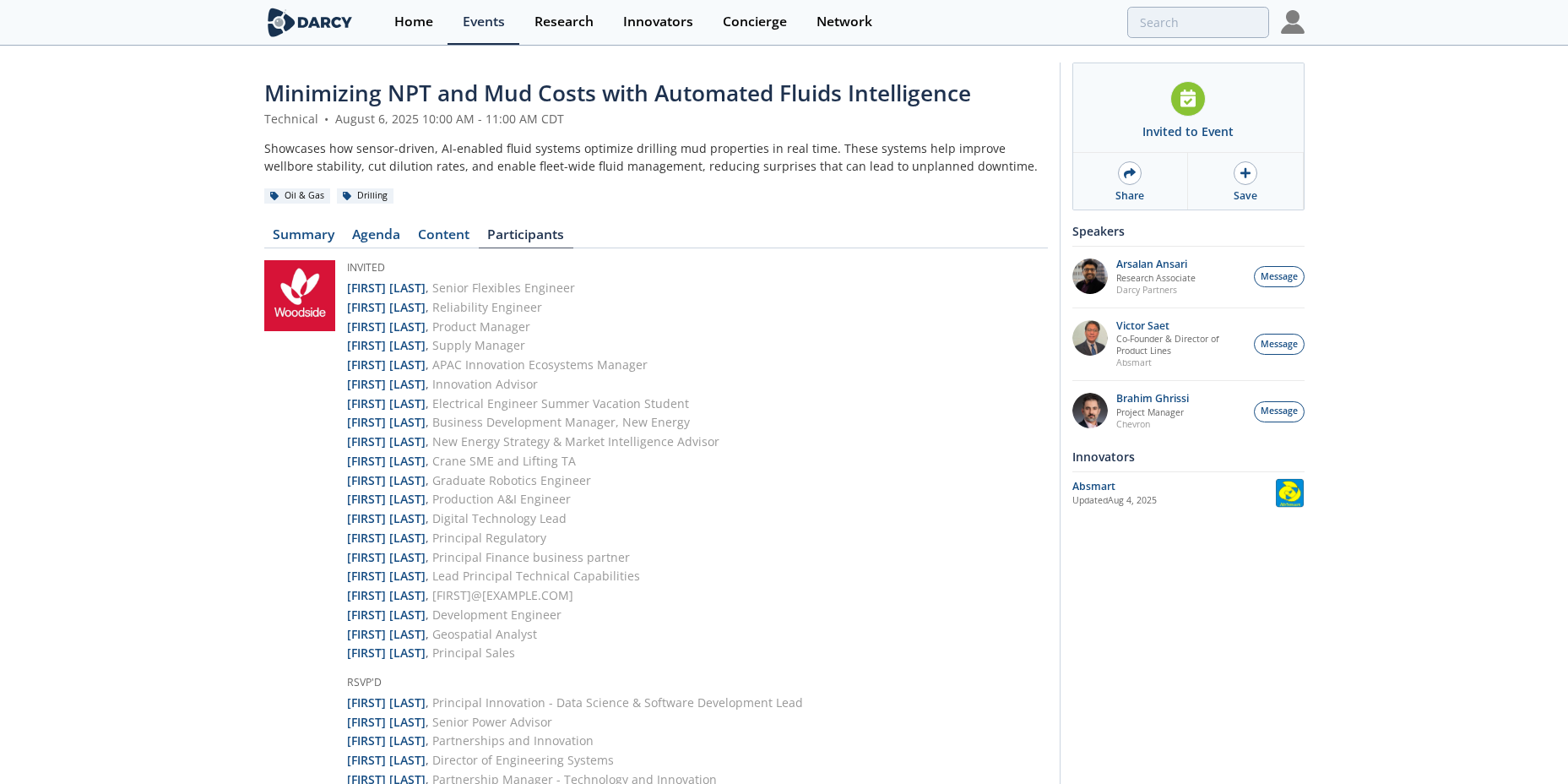 click on "Invited
[FIRST] [LAST]
,
[TITLE]
[FIRST] [LAST]
,
[TITLE]
[FIRST] [LAST]
,
[TITLE]
[FIRST] [LAST]
,
[TITLE]
[FIRST] [LAST]
,
[TITLE]
[FIRST] [LAST]
,
[TITLE]
[FIRST] [LAST]
,
[TITLE]
[FIRST] [LAST]
,
[TITLE]
[FIRST] [LAST]
,
[TITLE]
[FIRST] [LAST]
,
[TITLE]
[FIRST] [LAST]
,
[TITLE]" at bounding box center [656, 547] 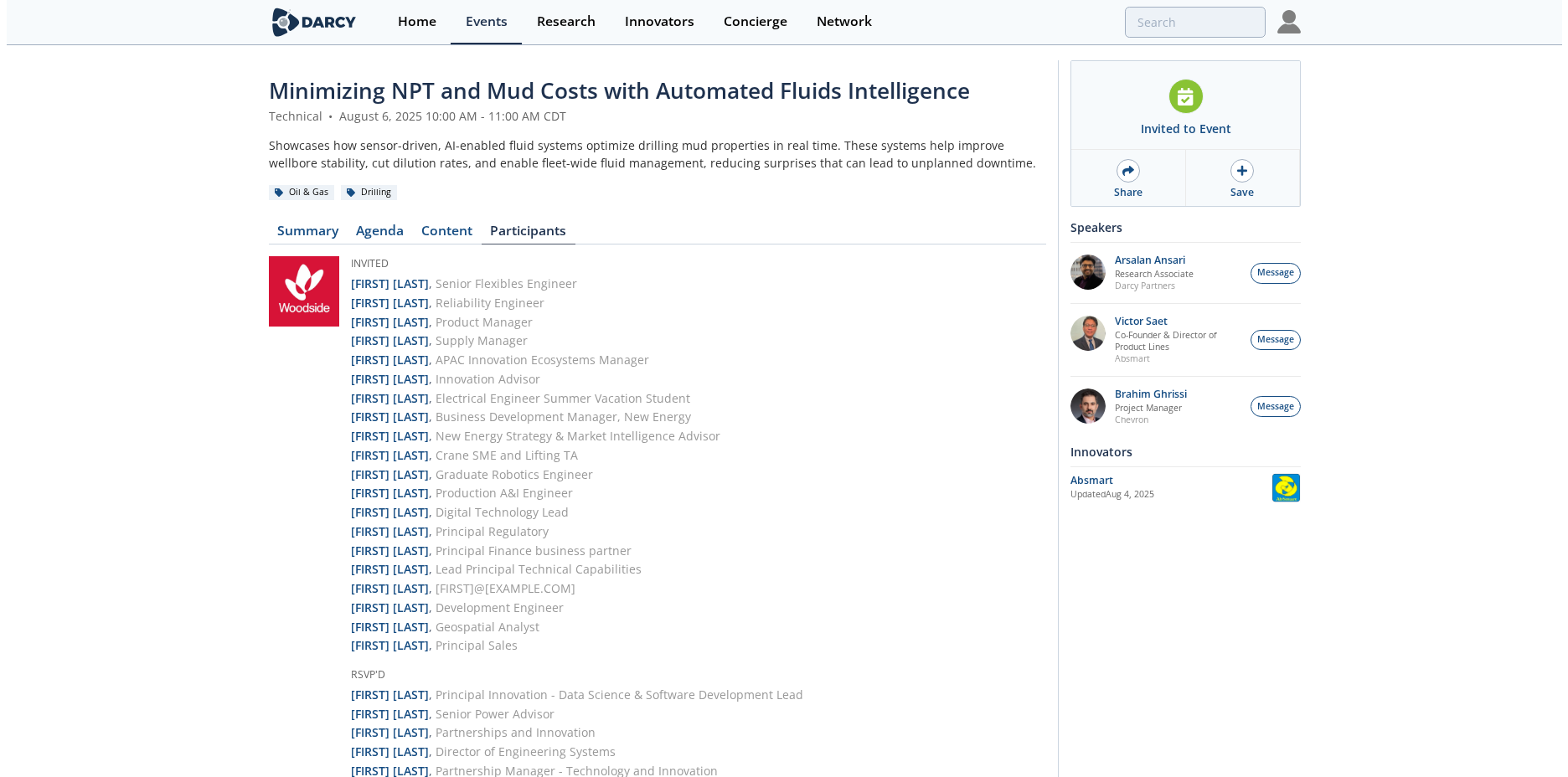 scroll, scrollTop: 0, scrollLeft: 0, axis: both 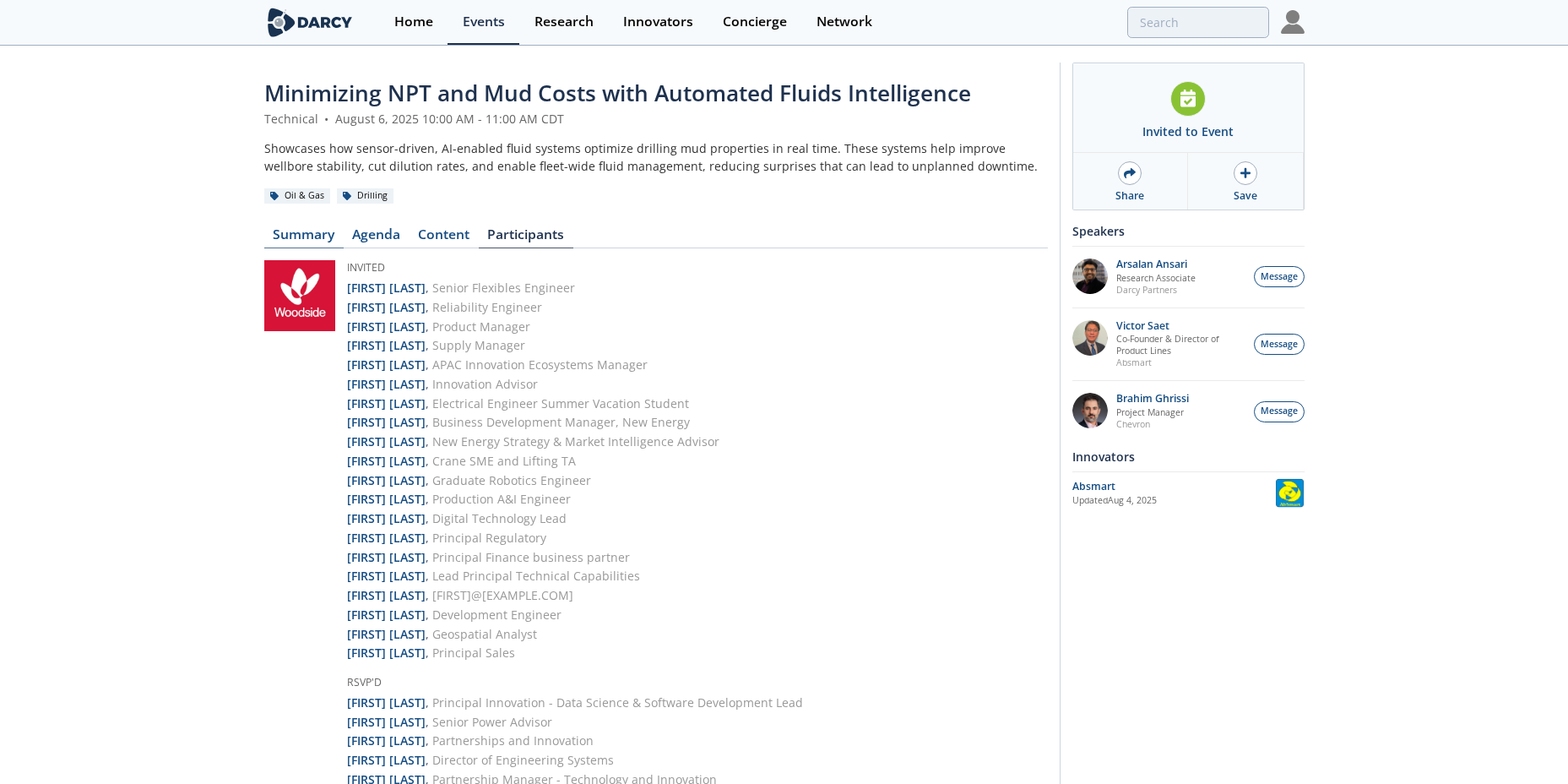 click on "Summary" at bounding box center [304, 238] 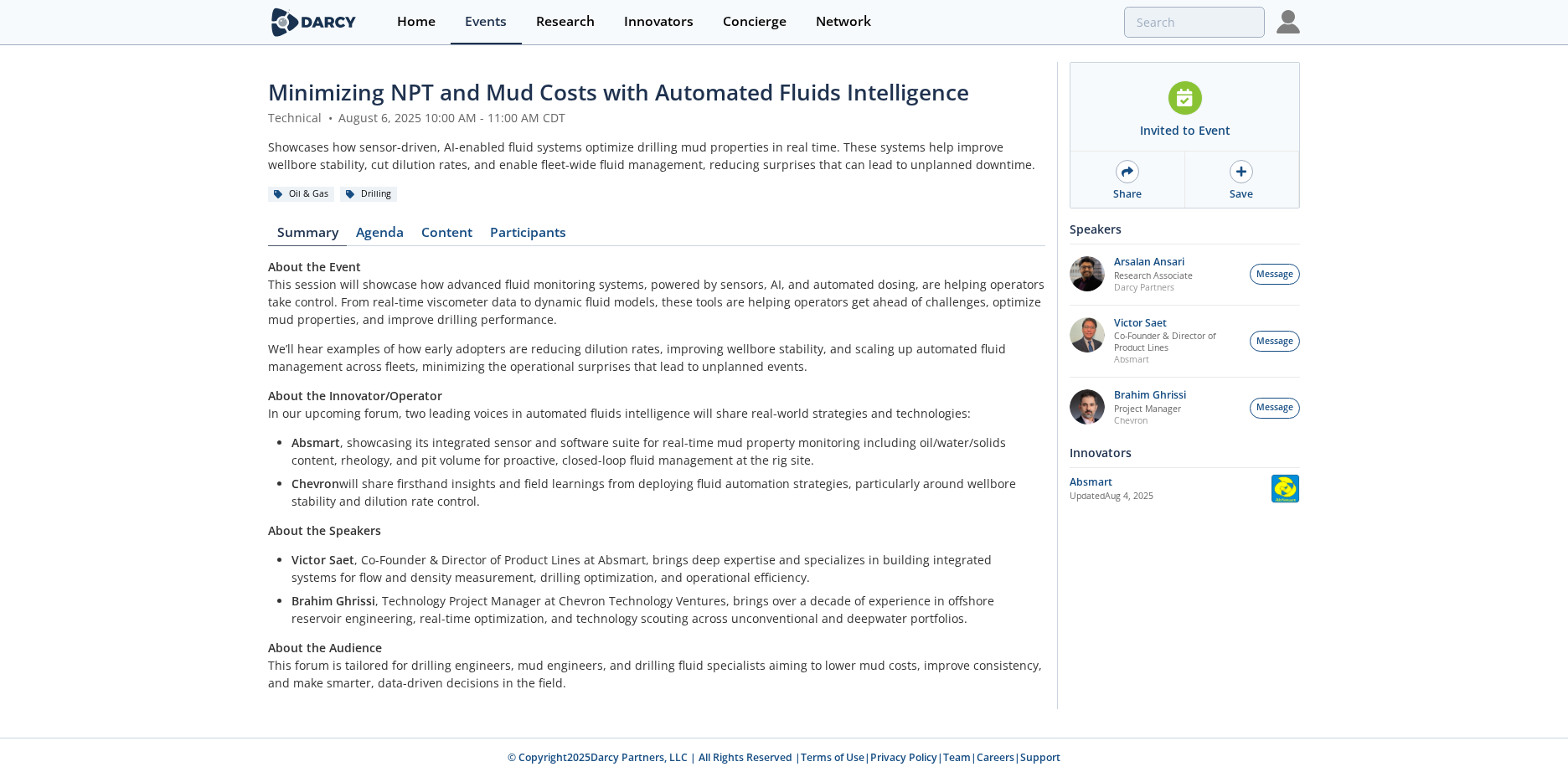 click on "Chevron  will share firsthand insights and field learnings from deploying fluid automation strategies, particularly around wellbore stability and dilution rate control." at bounding box center (663, 492) 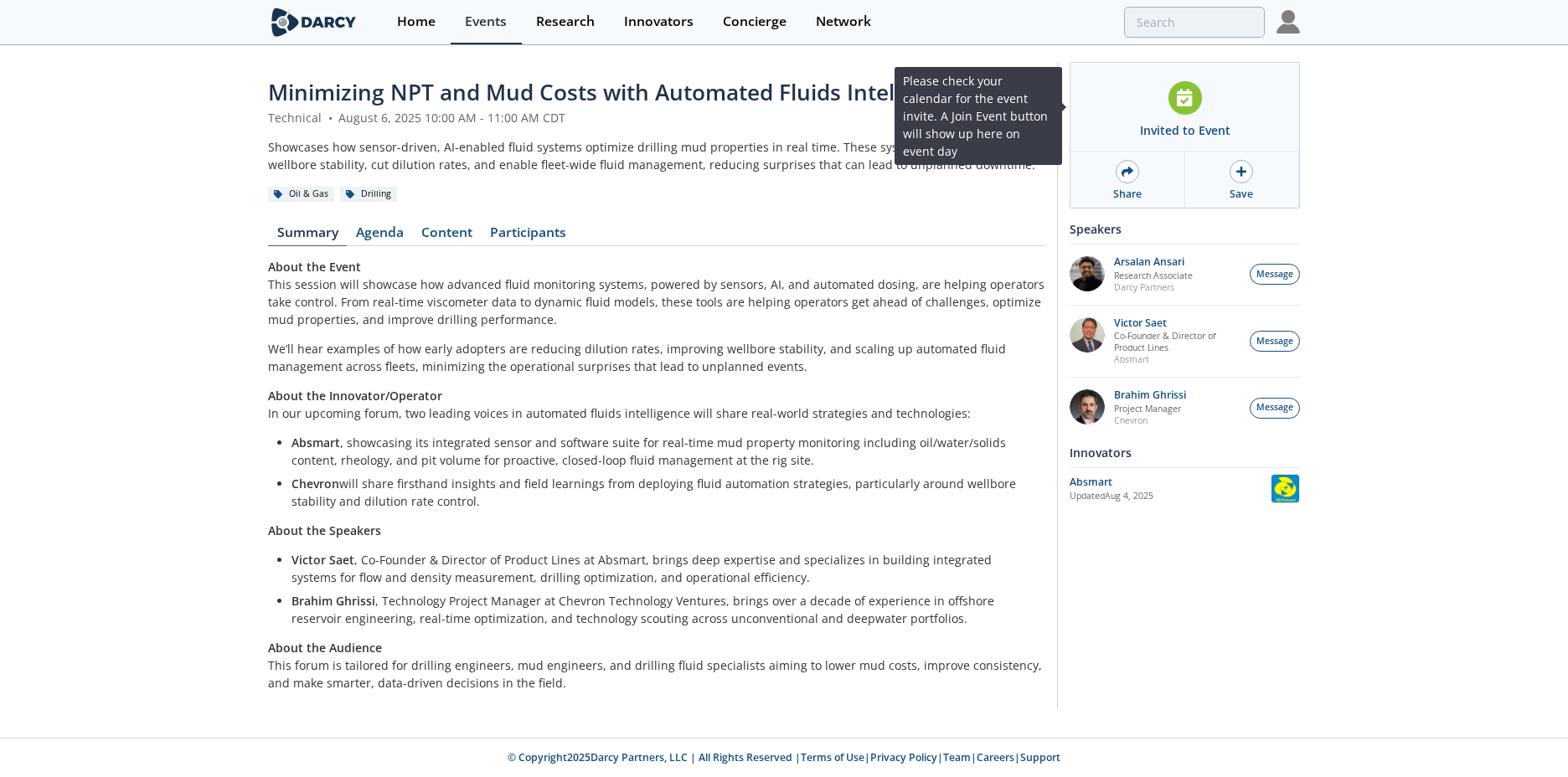click on "Invited to Event" at bounding box center (1184, 107) 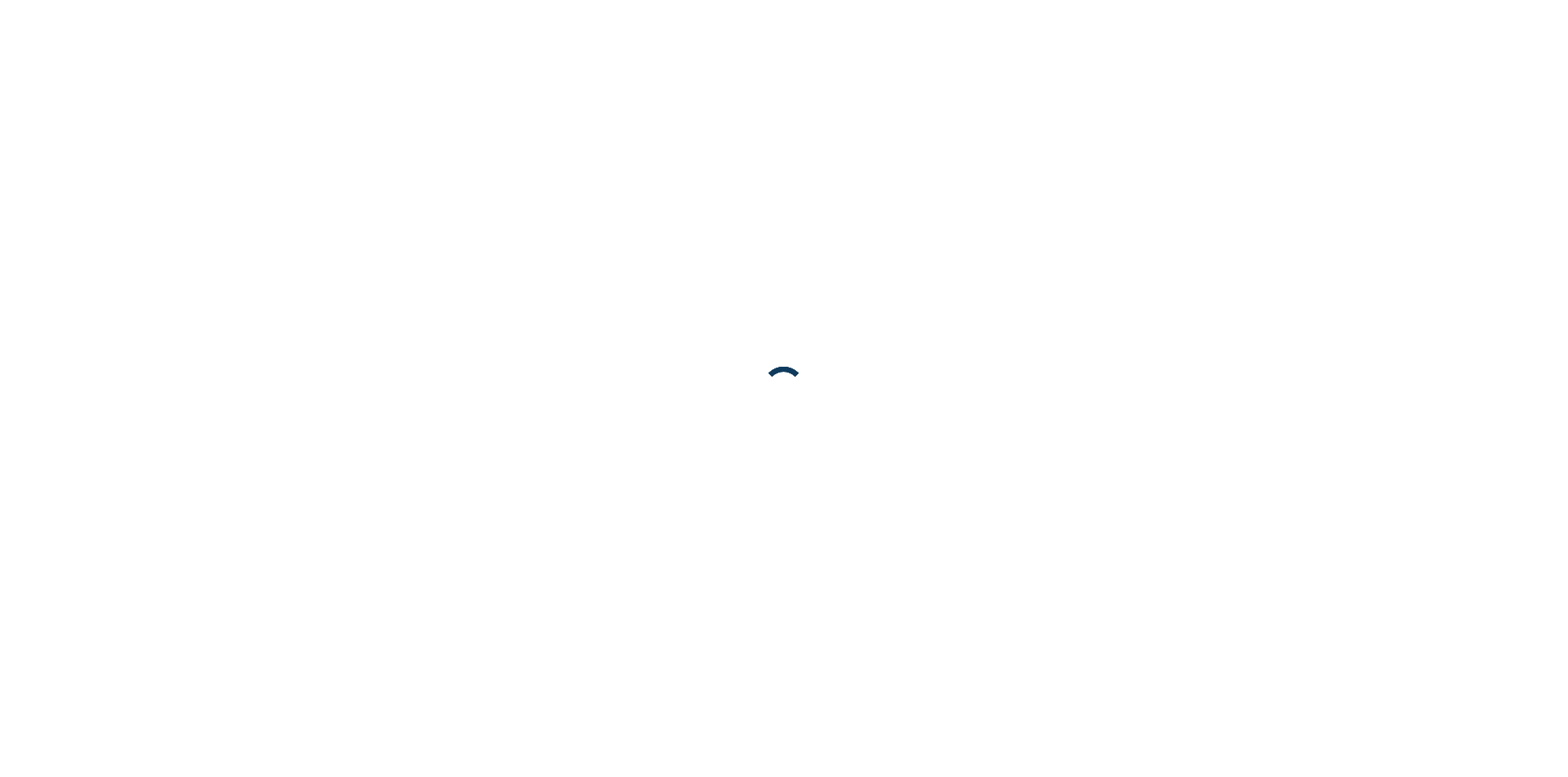 scroll, scrollTop: 0, scrollLeft: 0, axis: both 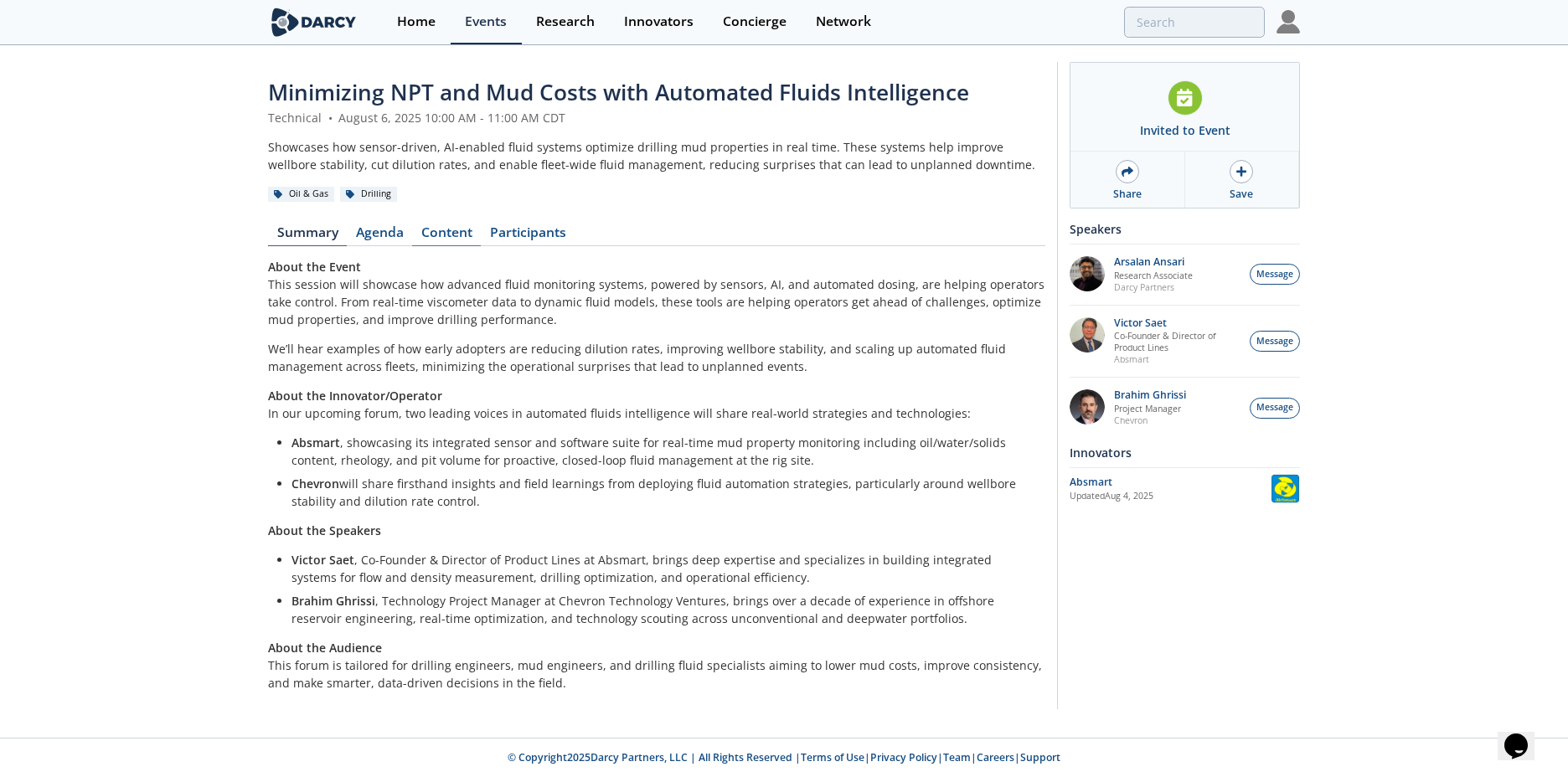 click on "Content" at bounding box center [446, 236] 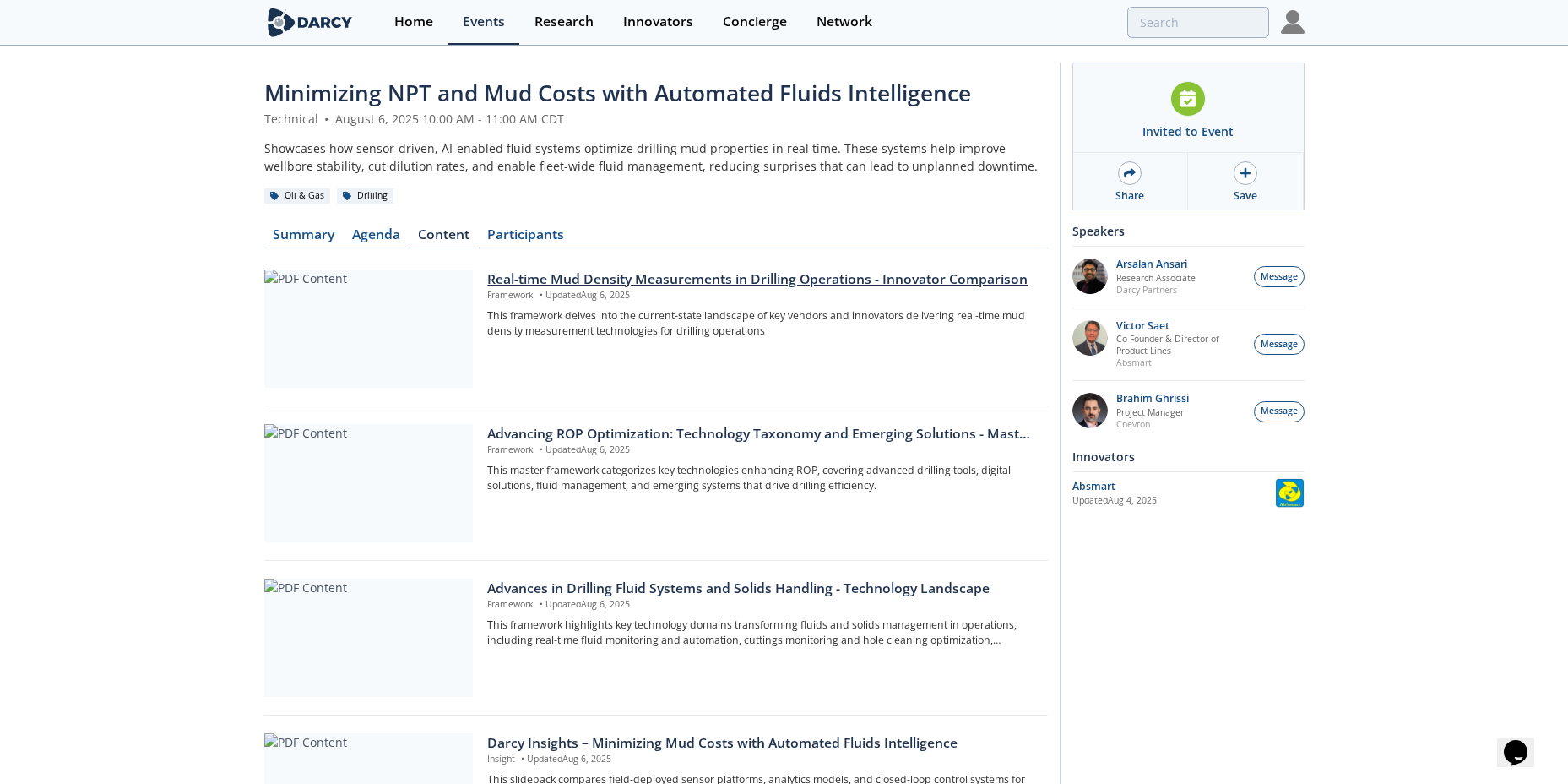 click on "Real-time Mud Density Measurements in Drilling Operations - Innovator Comparison" at bounding box center (761, 280) 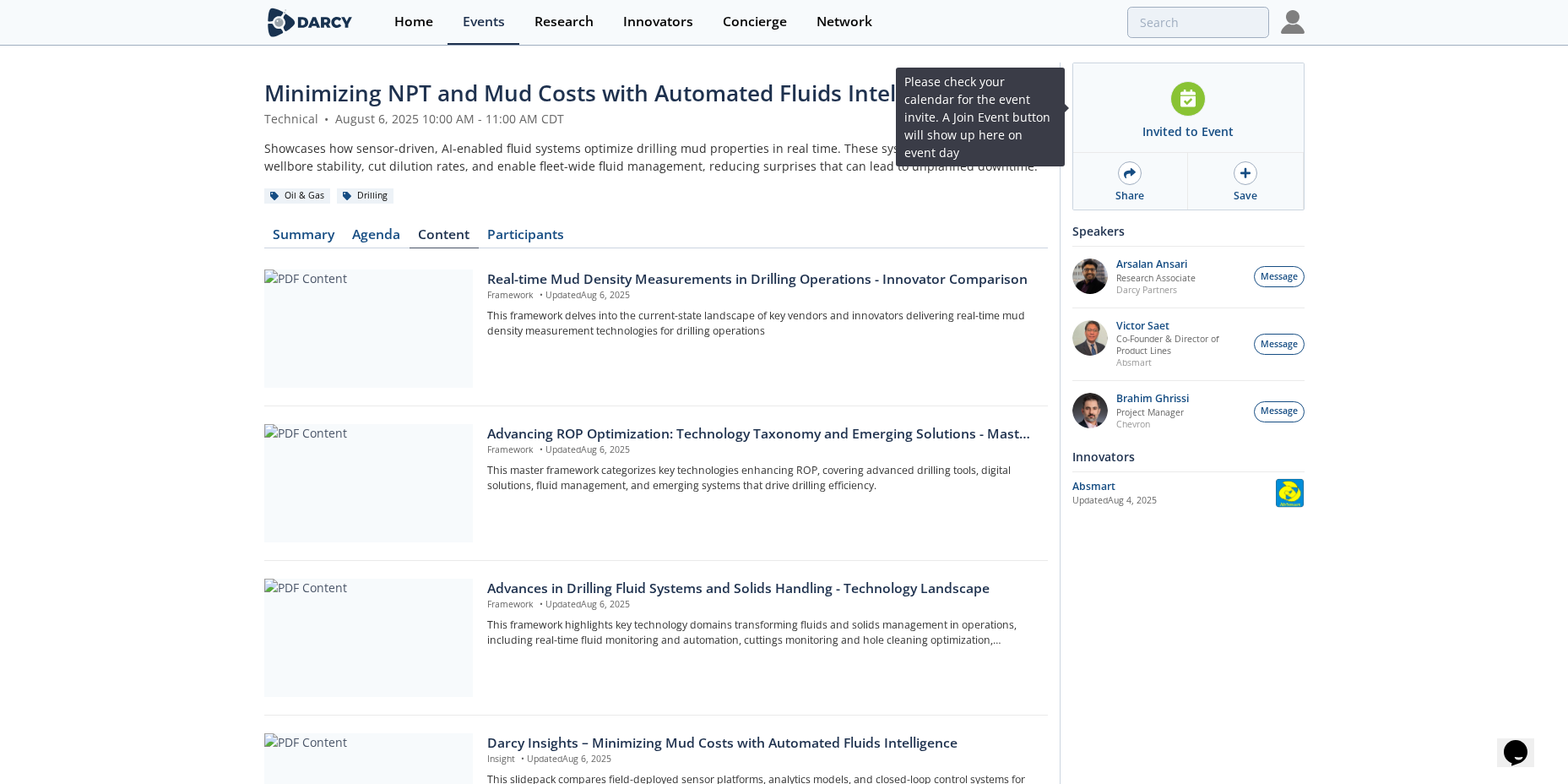 click 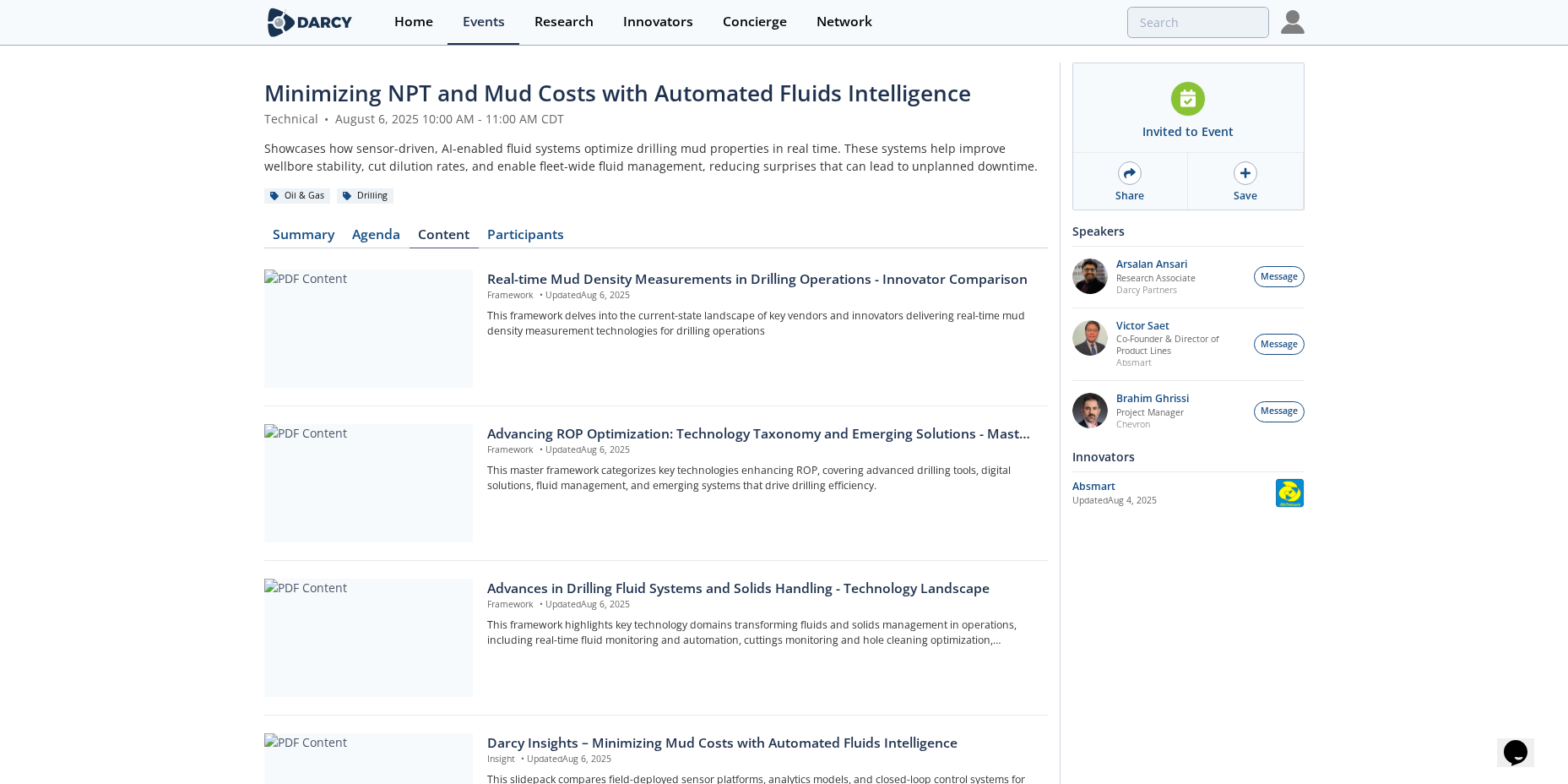 click at bounding box center [1289, 493] 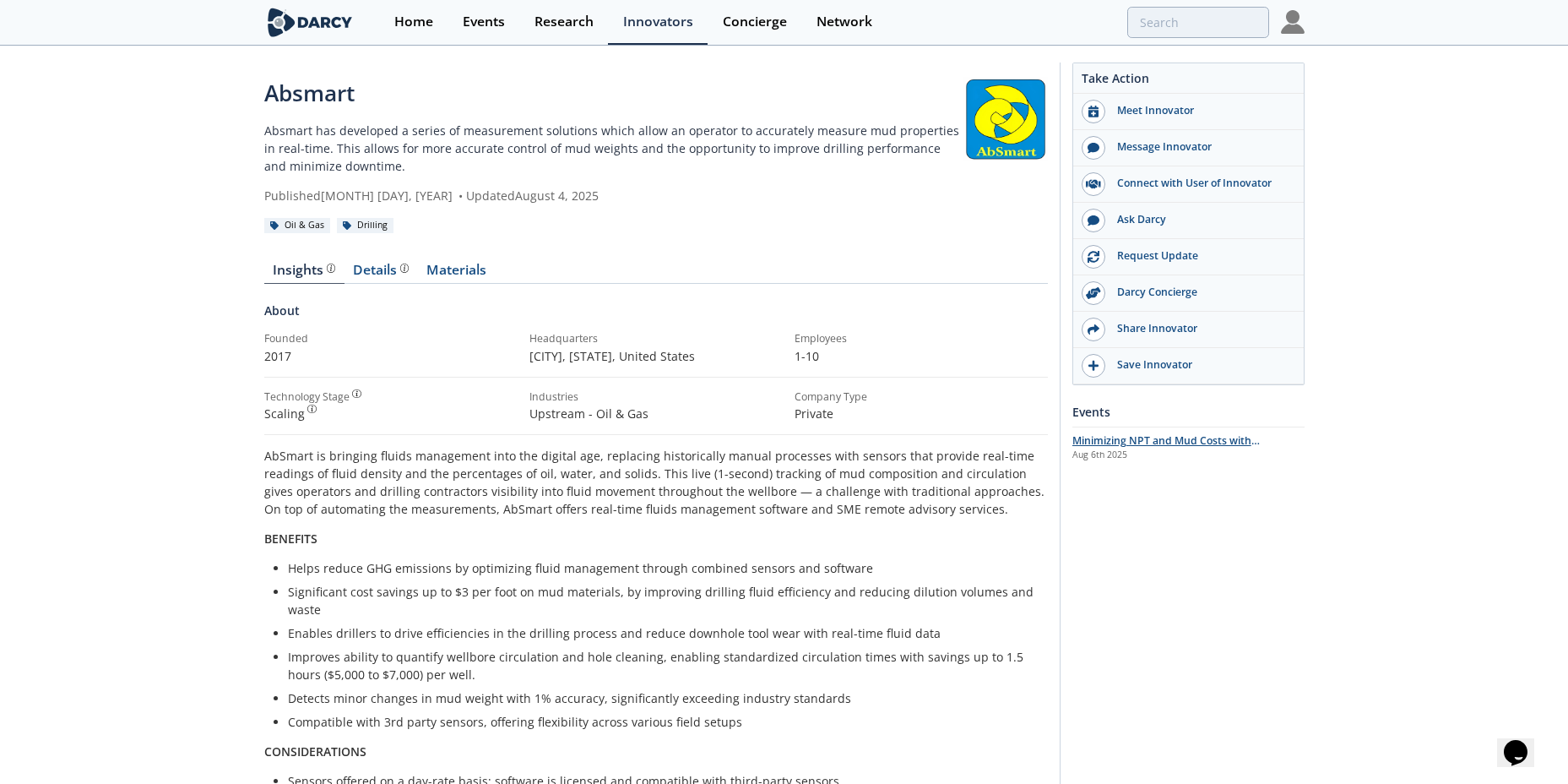 click on "Minimizing NPT and Mud Costs with Automated Fluids Intelligence" at bounding box center [1166, 448] 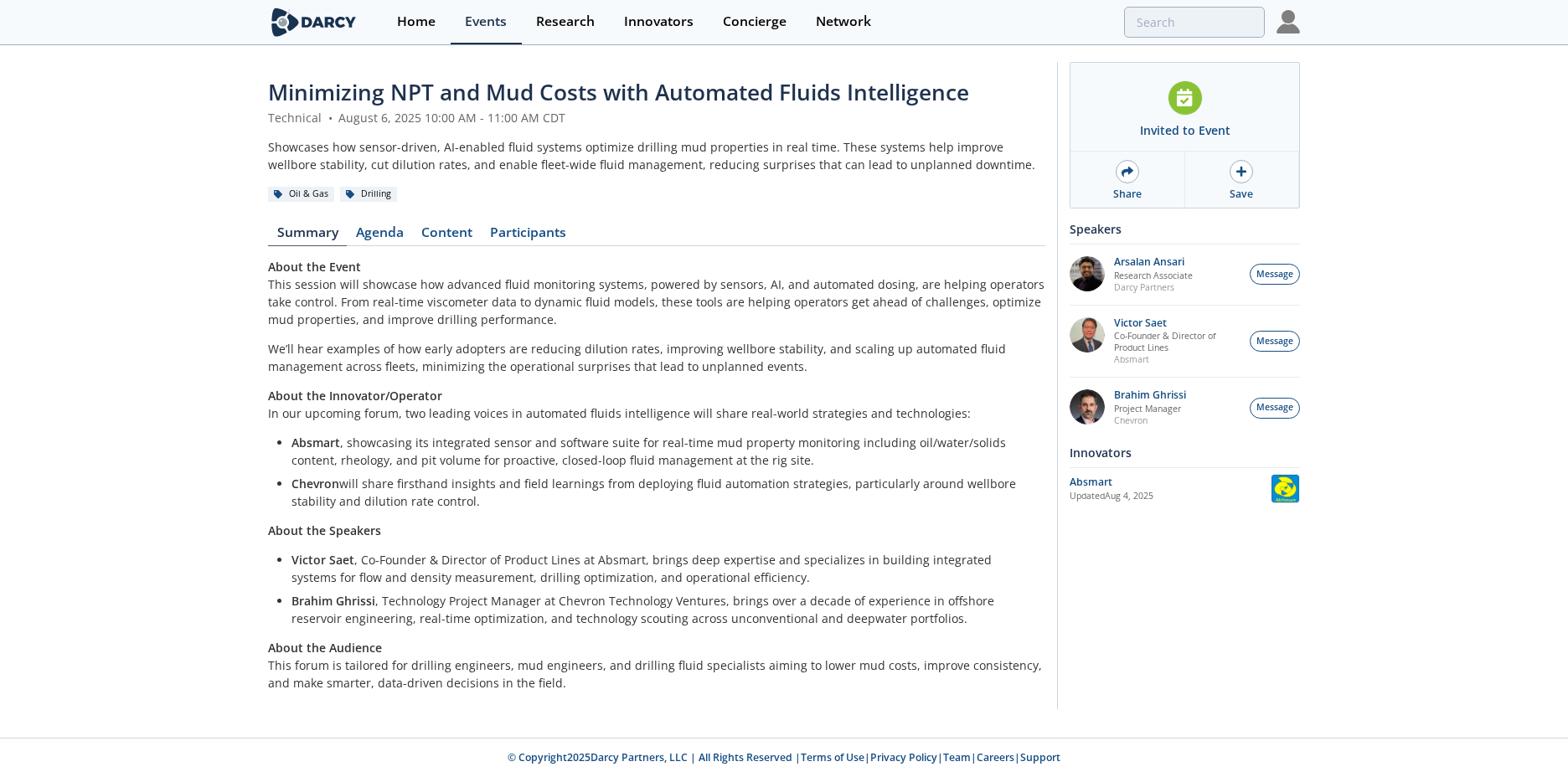 scroll, scrollTop: 0, scrollLeft: 0, axis: both 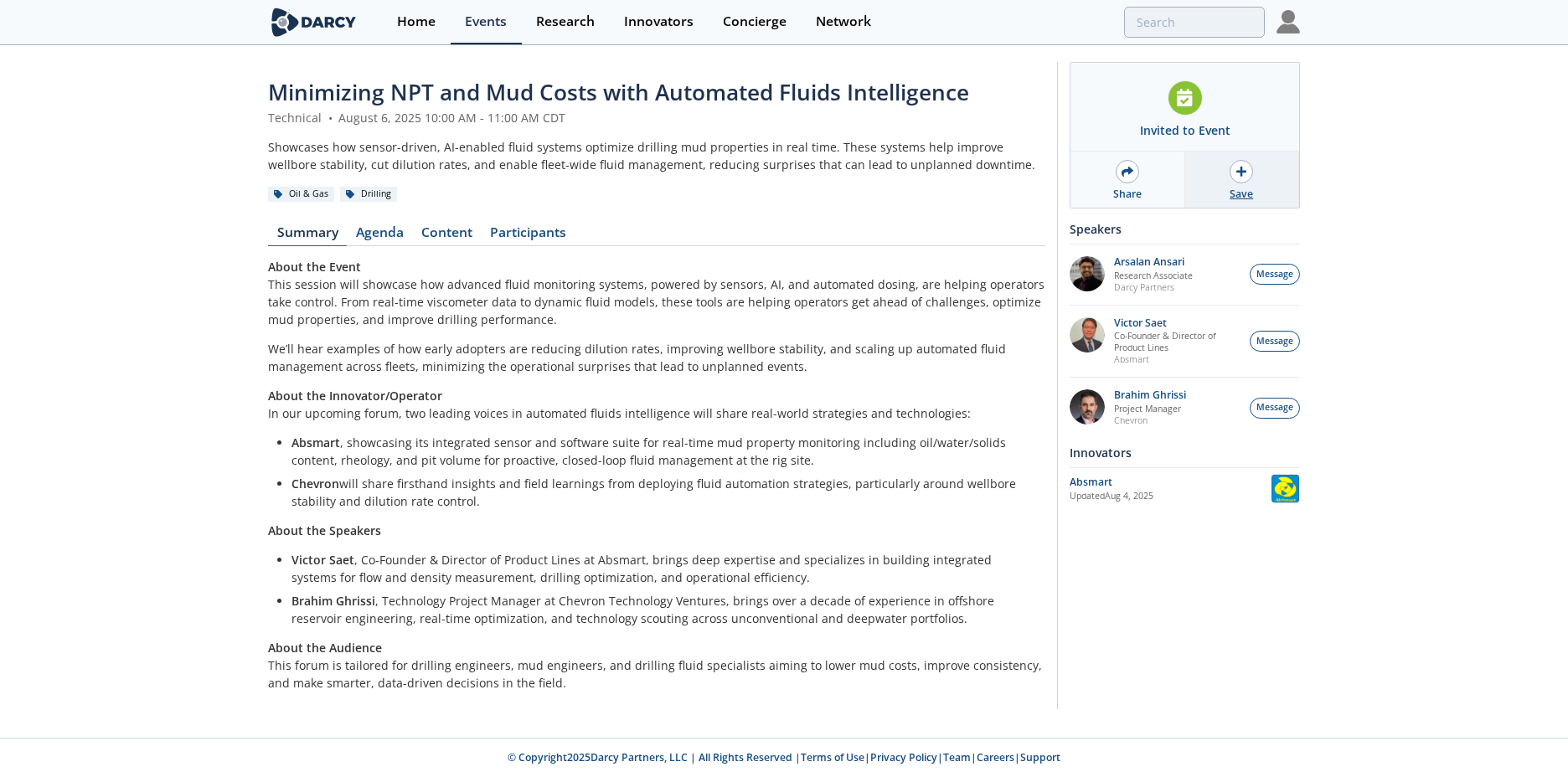 click 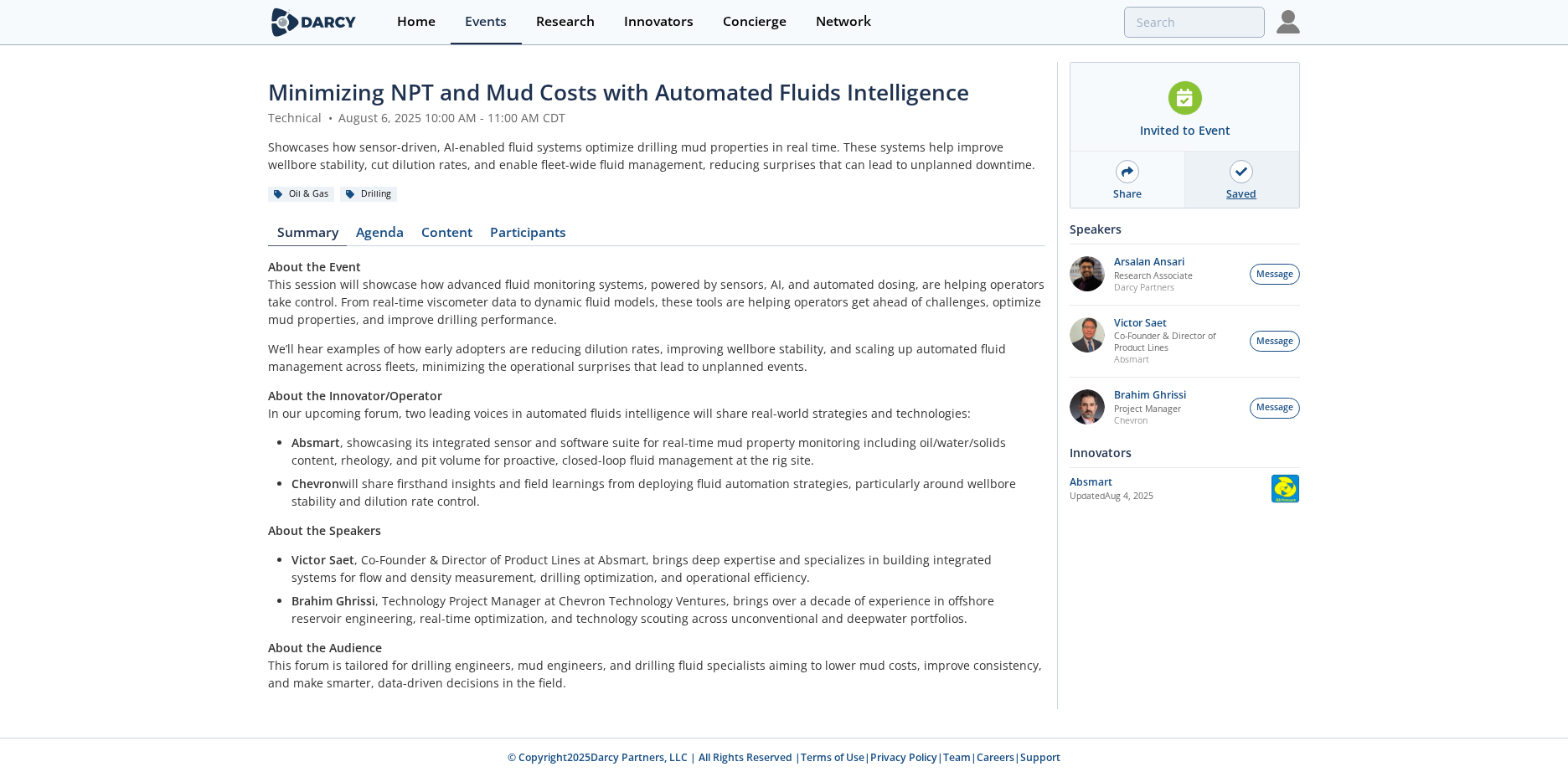 click at bounding box center (1288, 22) 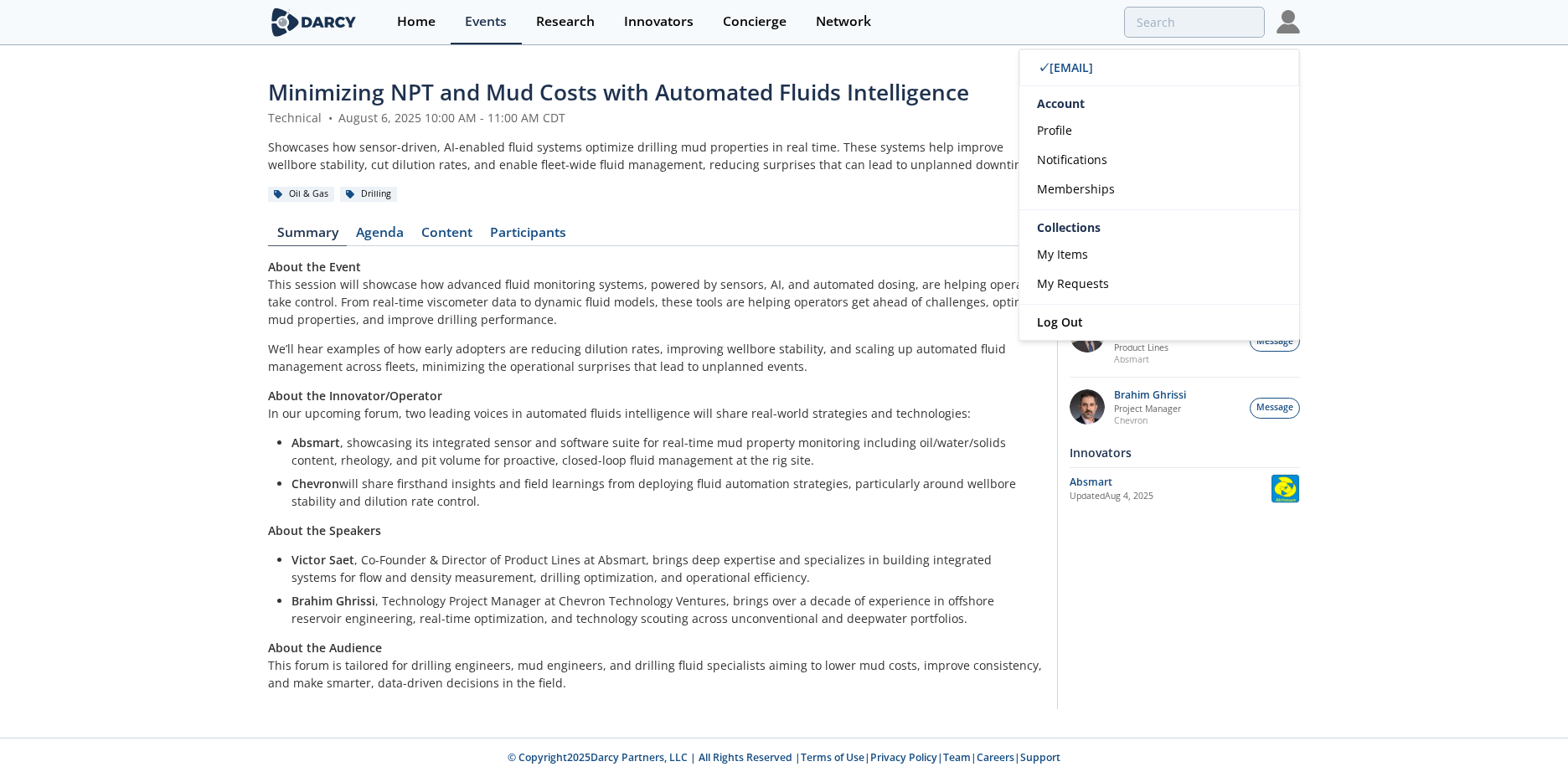 click on "Minimizing NPT and Mud Costs with Automated Fluids Intelligence
Technical
•
[DATE]
[TIME]
Showcases how sensor-driven, AI-enabled fluid systems optimize drilling mud properties in real time. These systems help improve wellbore stability, cut dilution rates, and enable fleet-wide fluid management, reducing surprises that can lead to unplanned downtime.
Oil & Gas
Drilling
Summary
Agenda
Content
Participants" at bounding box center (784, 389) 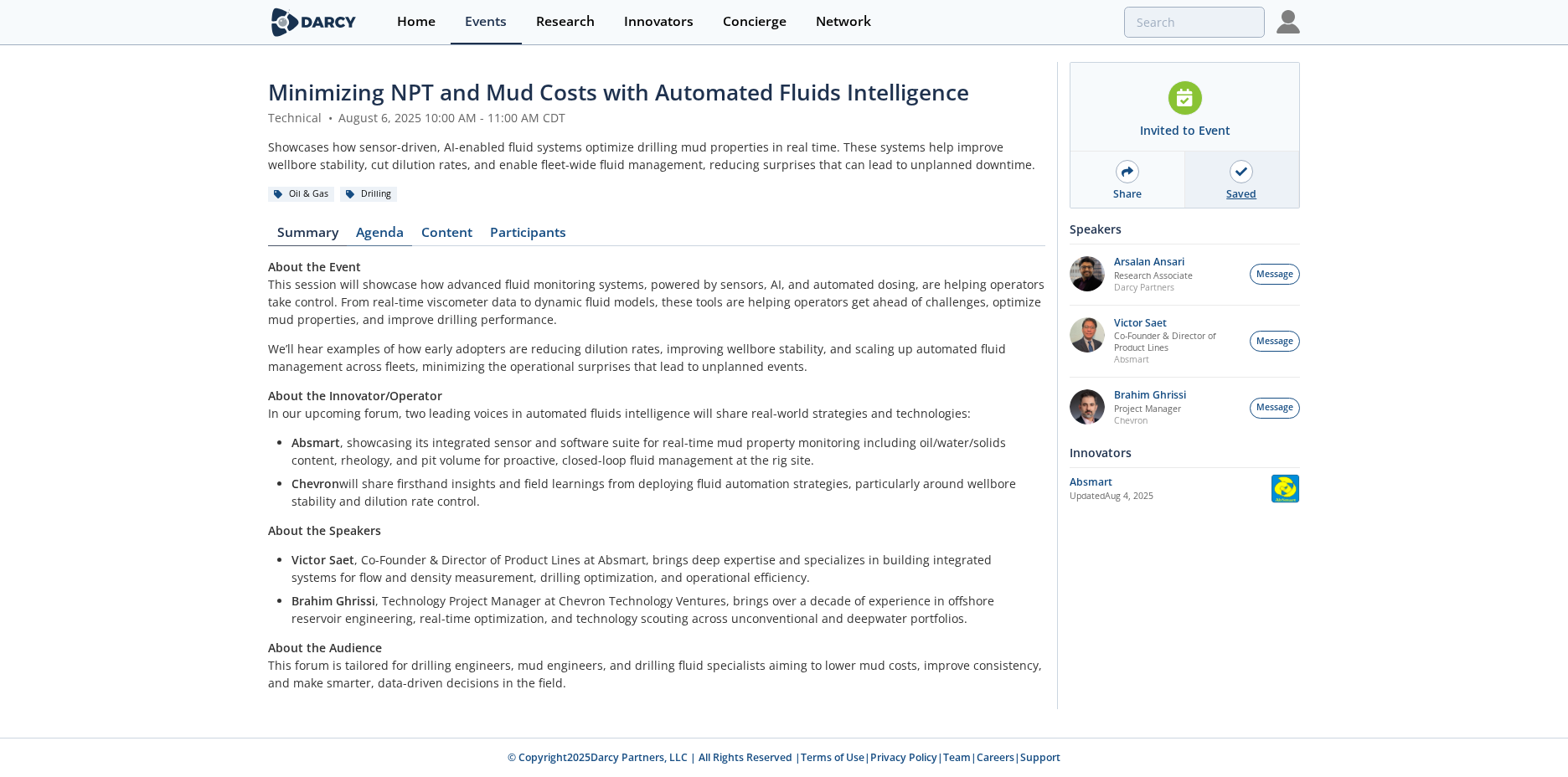 click on "Agenda" at bounding box center [379, 236] 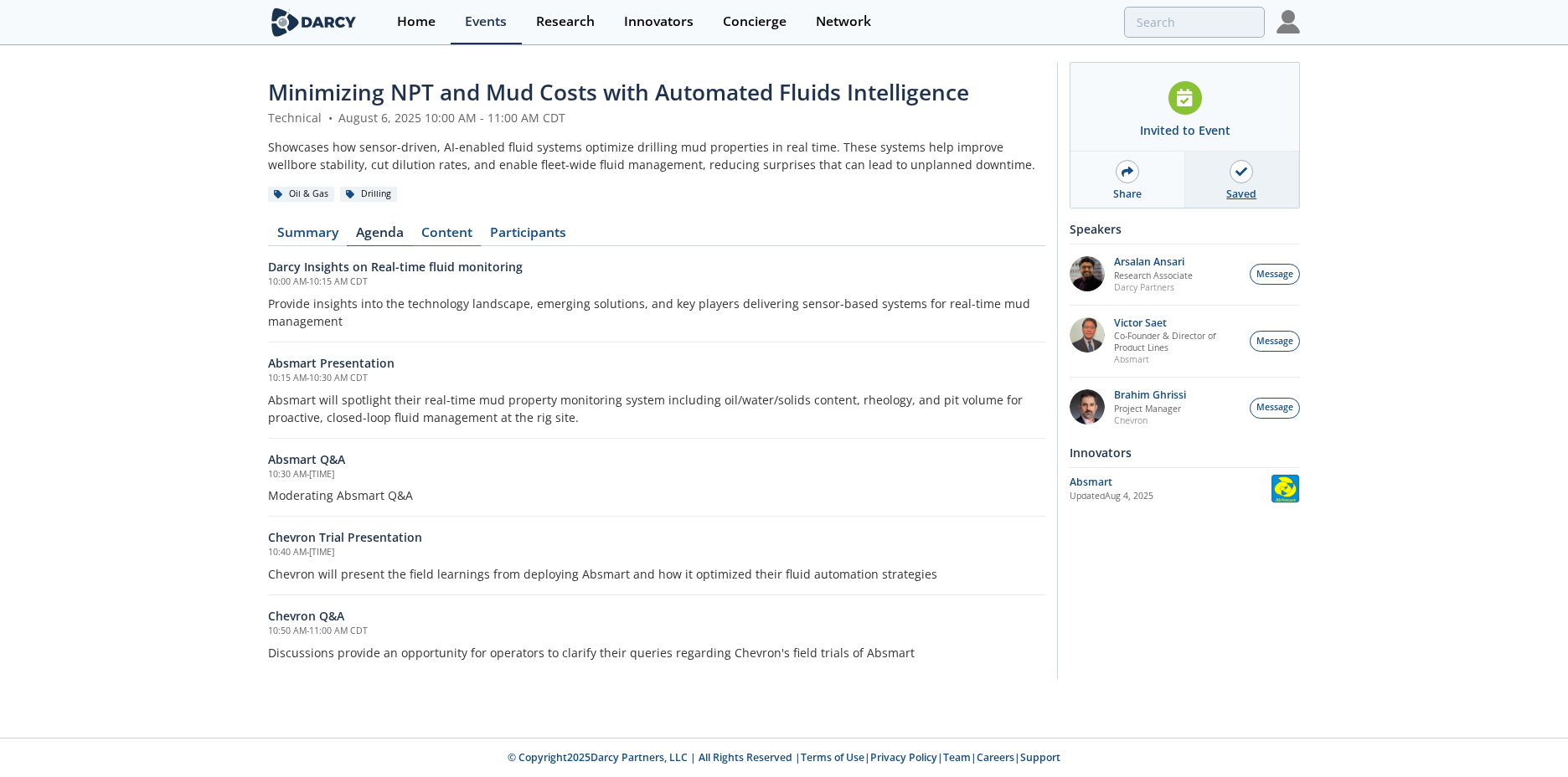 click on "Content" at bounding box center (446, 236) 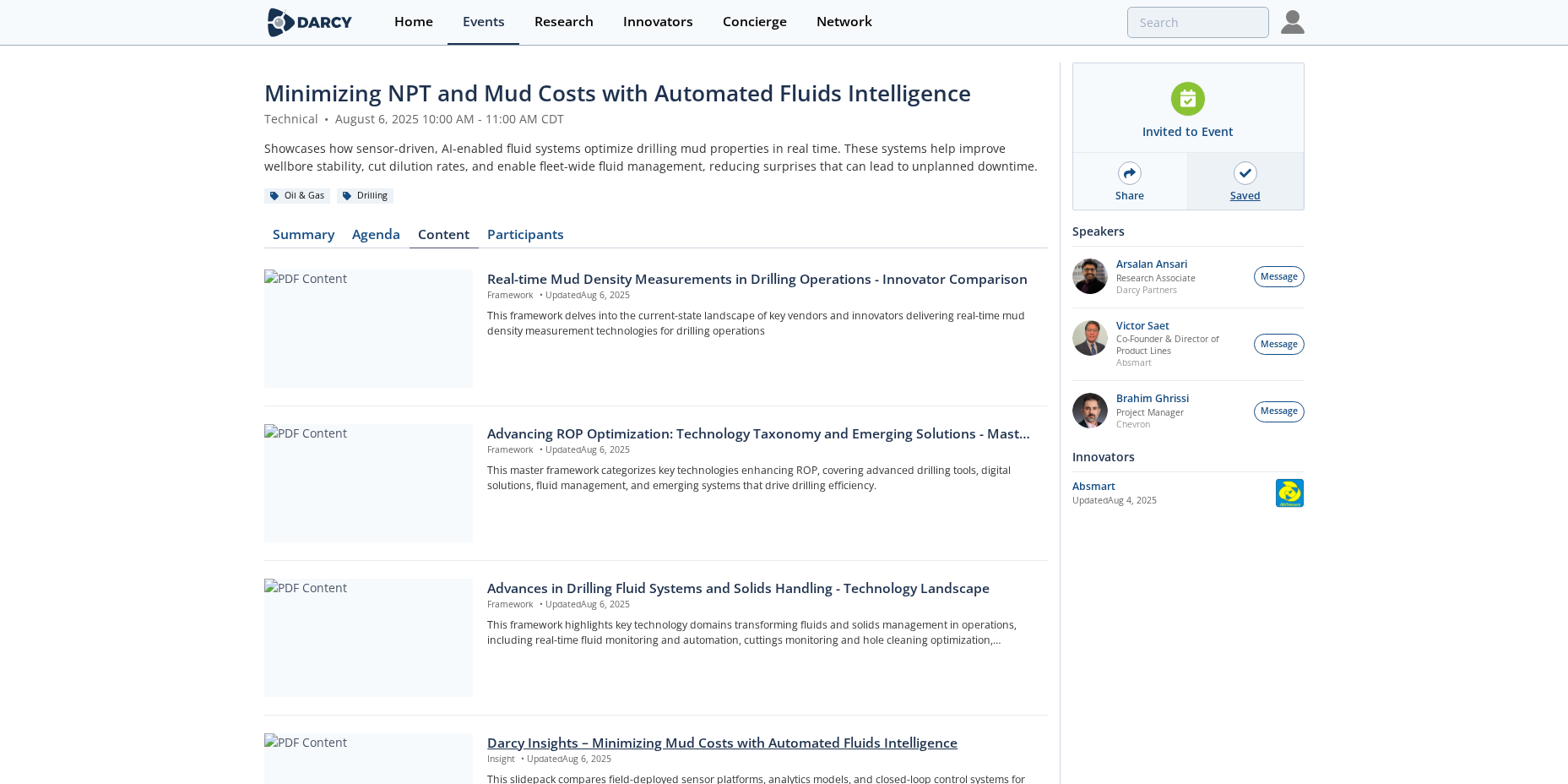 click on "Darcy Insights – Minimizing Mud Costs with Automated Fluids Intelligence" at bounding box center (761, 743) 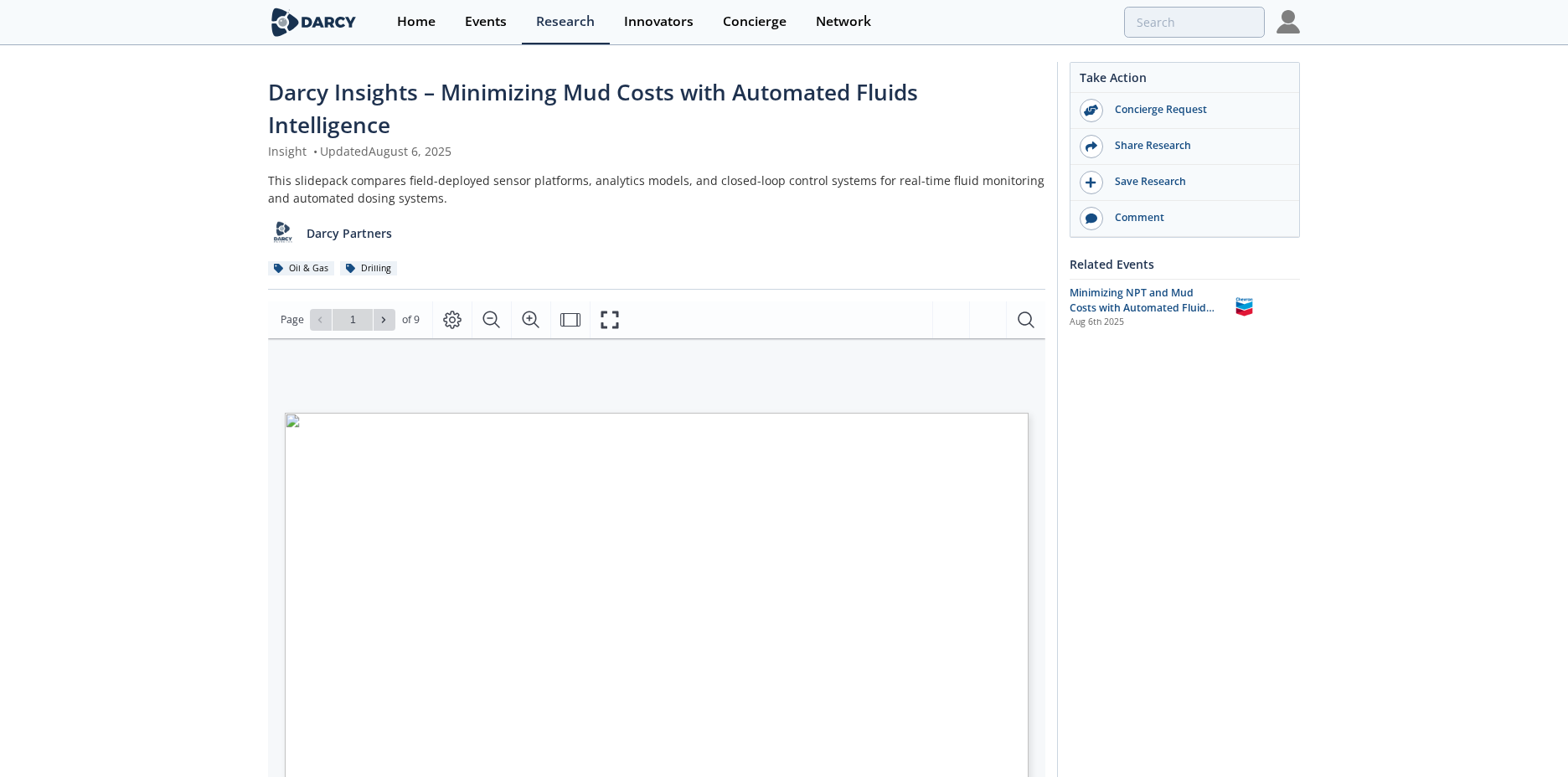 click at bounding box center [1029, 790] 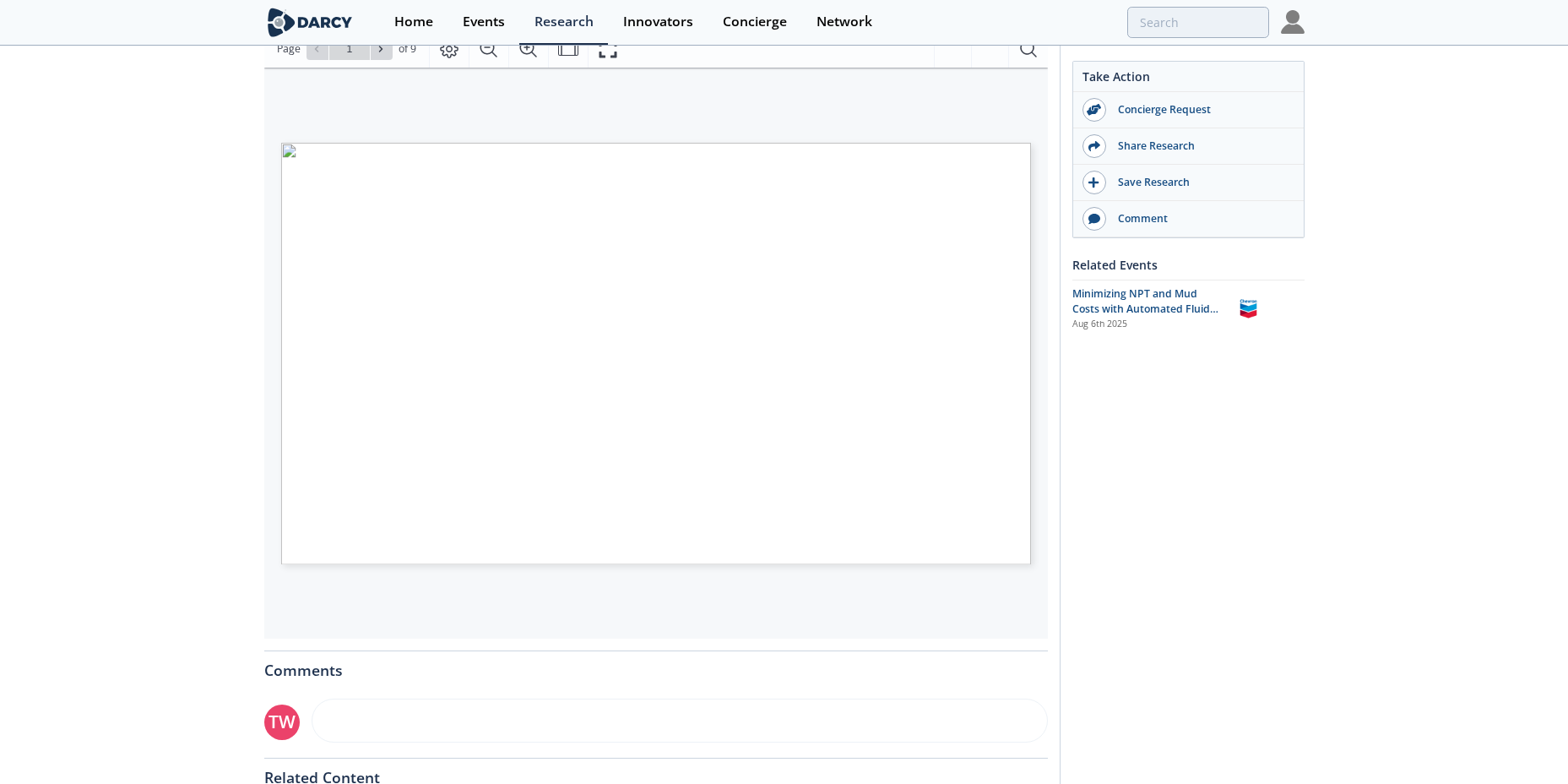 scroll, scrollTop: 278, scrollLeft: 0, axis: vertical 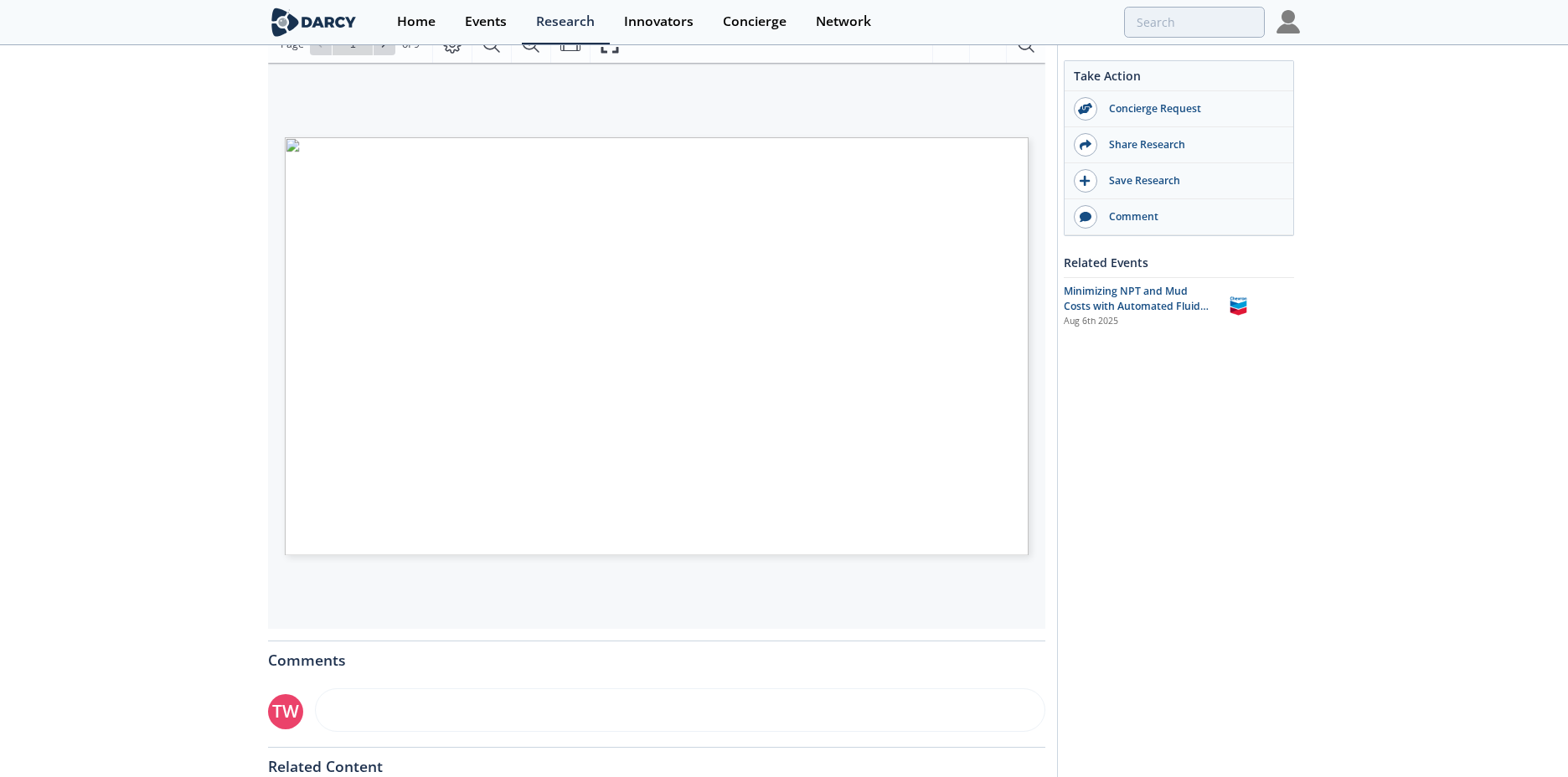 click at bounding box center [1029, 515] 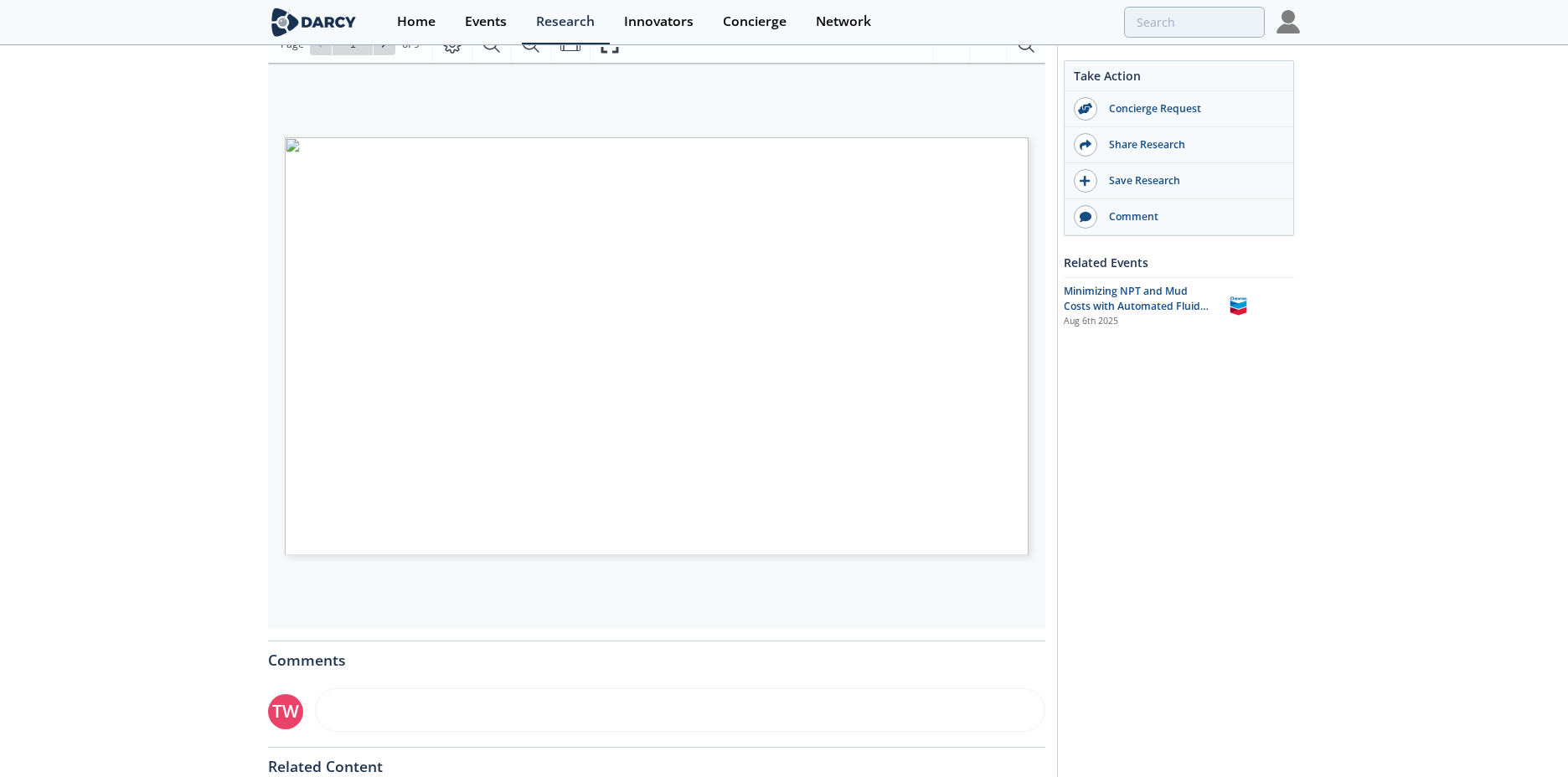type on "2" 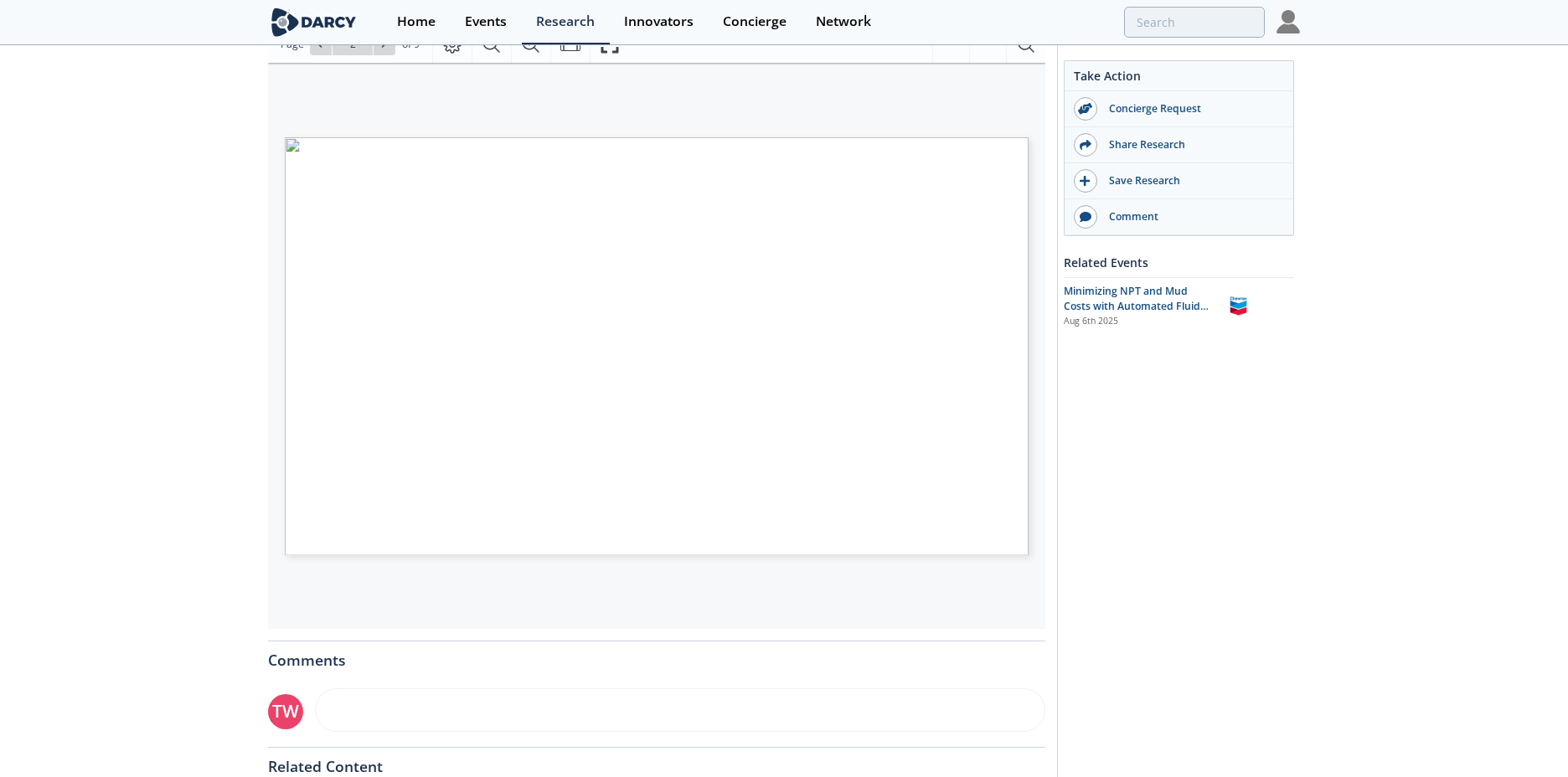 type on "3" 